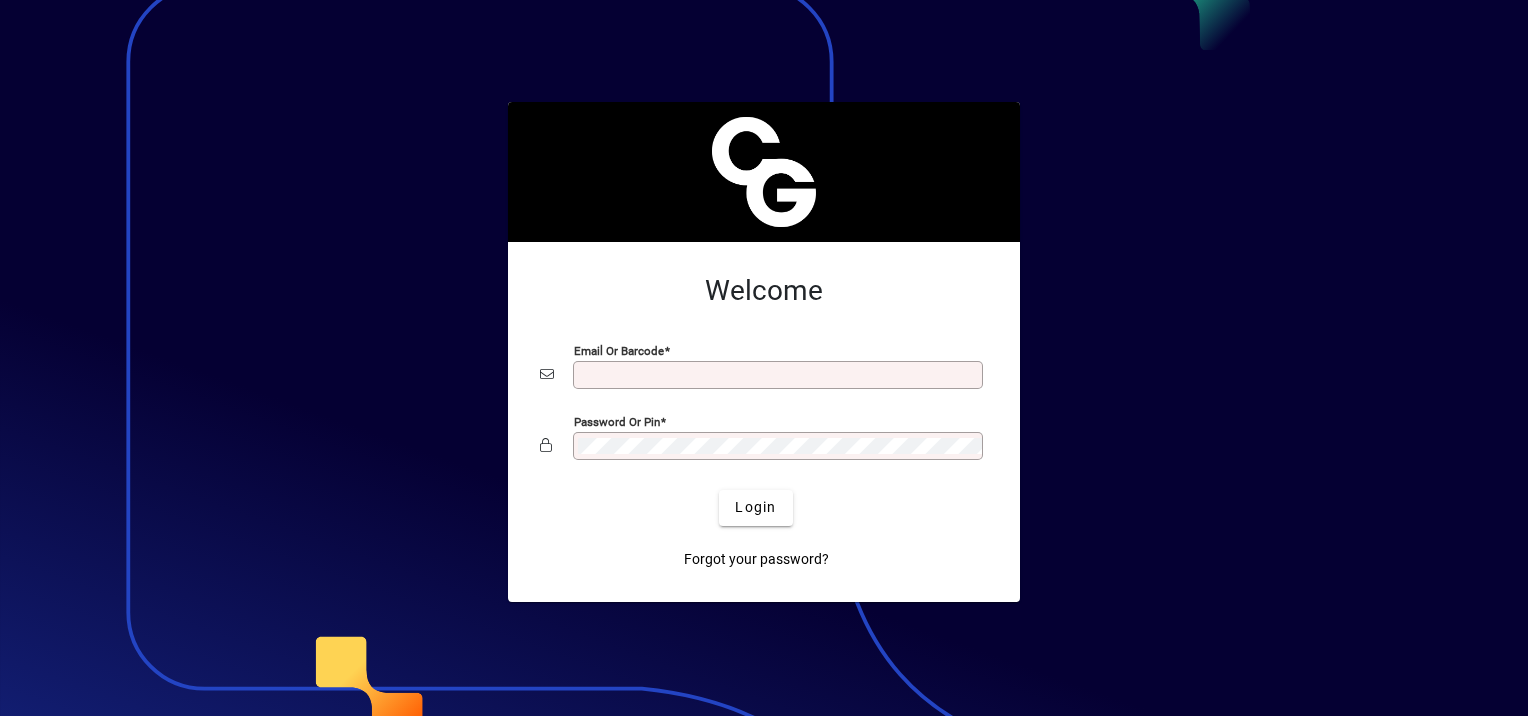 scroll, scrollTop: 0, scrollLeft: 0, axis: both 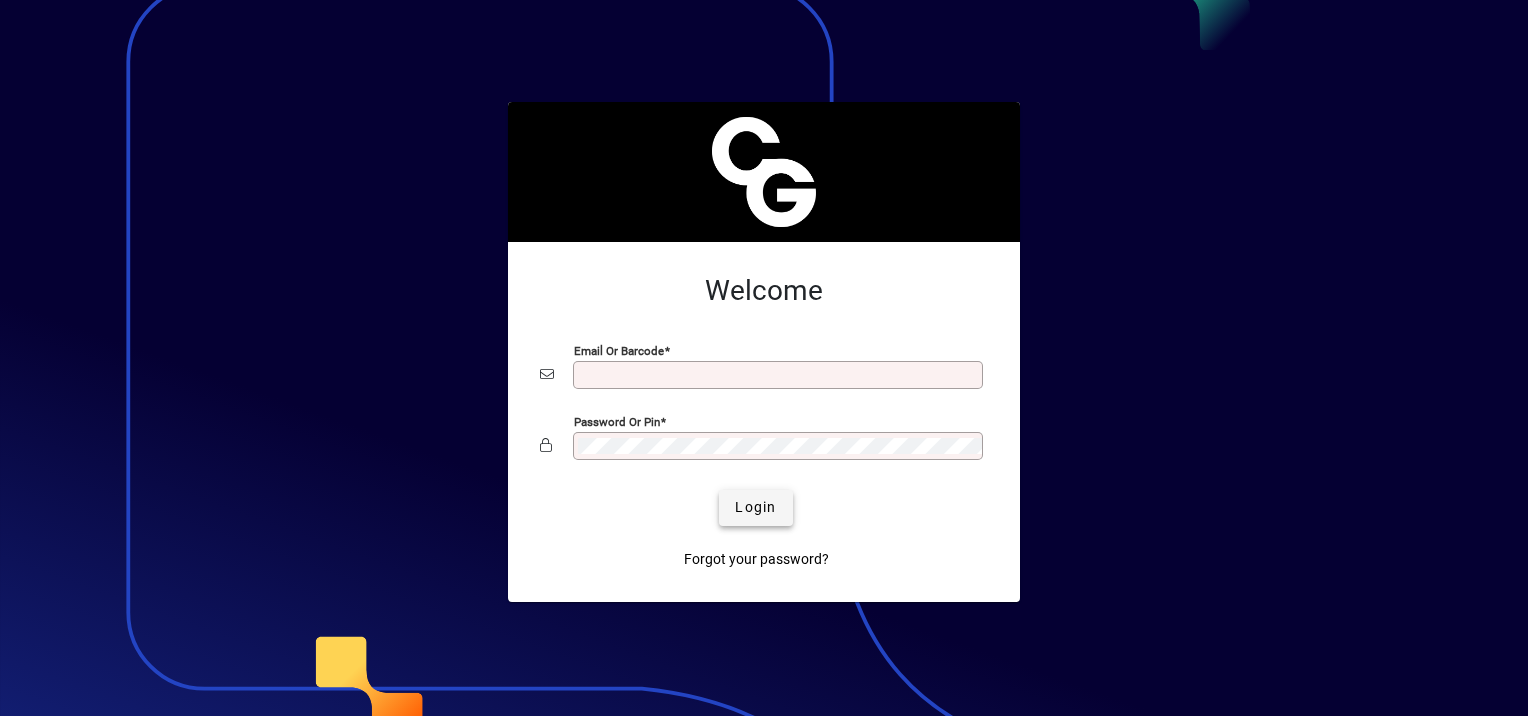 type on "**********" 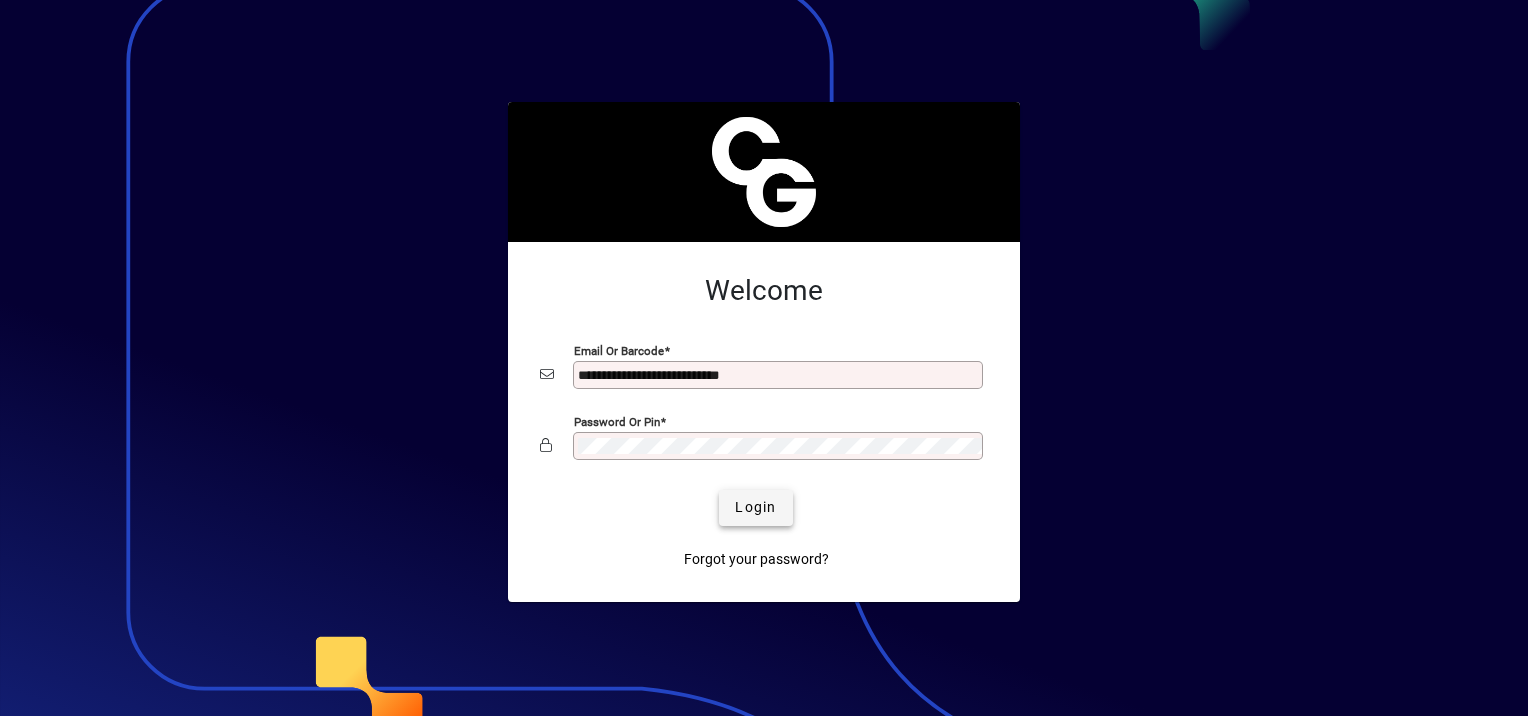 click on "Login" 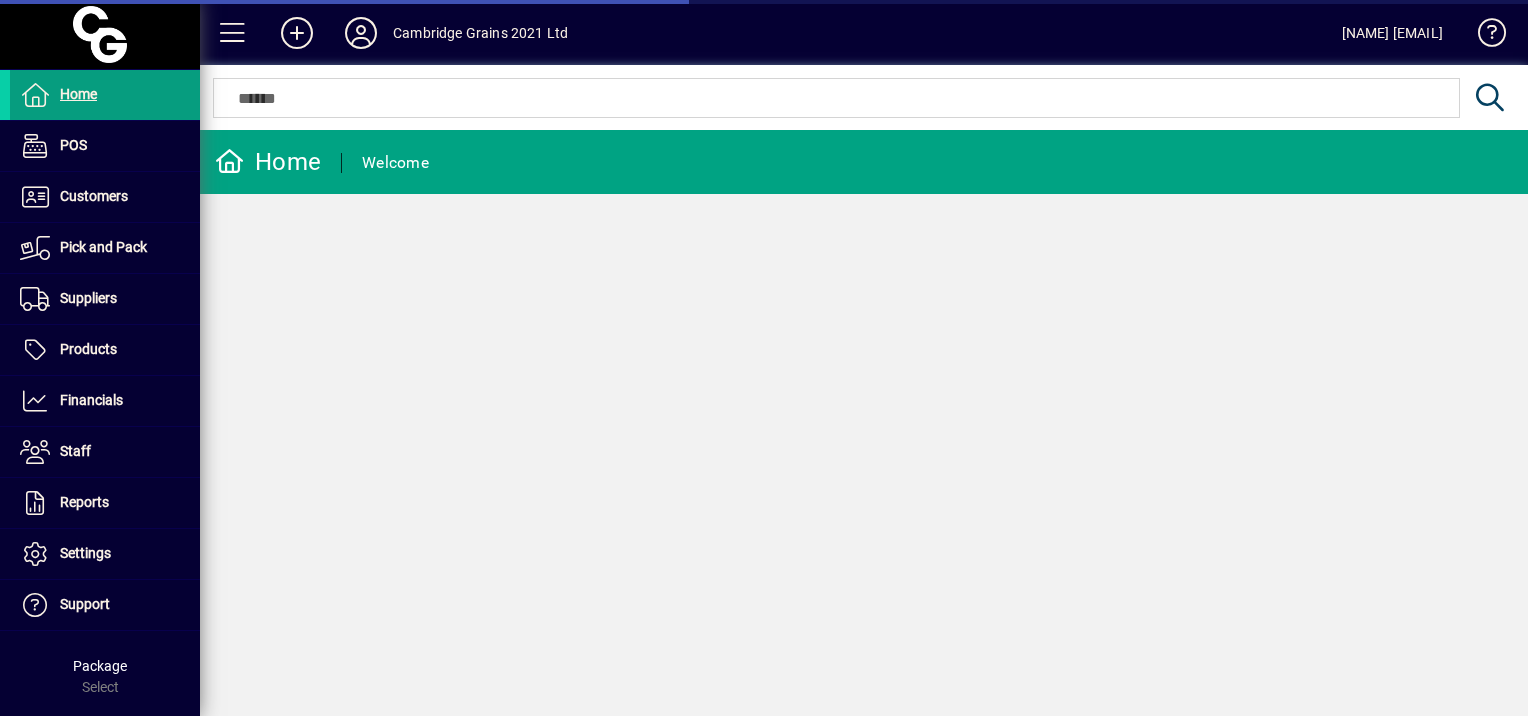 scroll, scrollTop: 0, scrollLeft: 0, axis: both 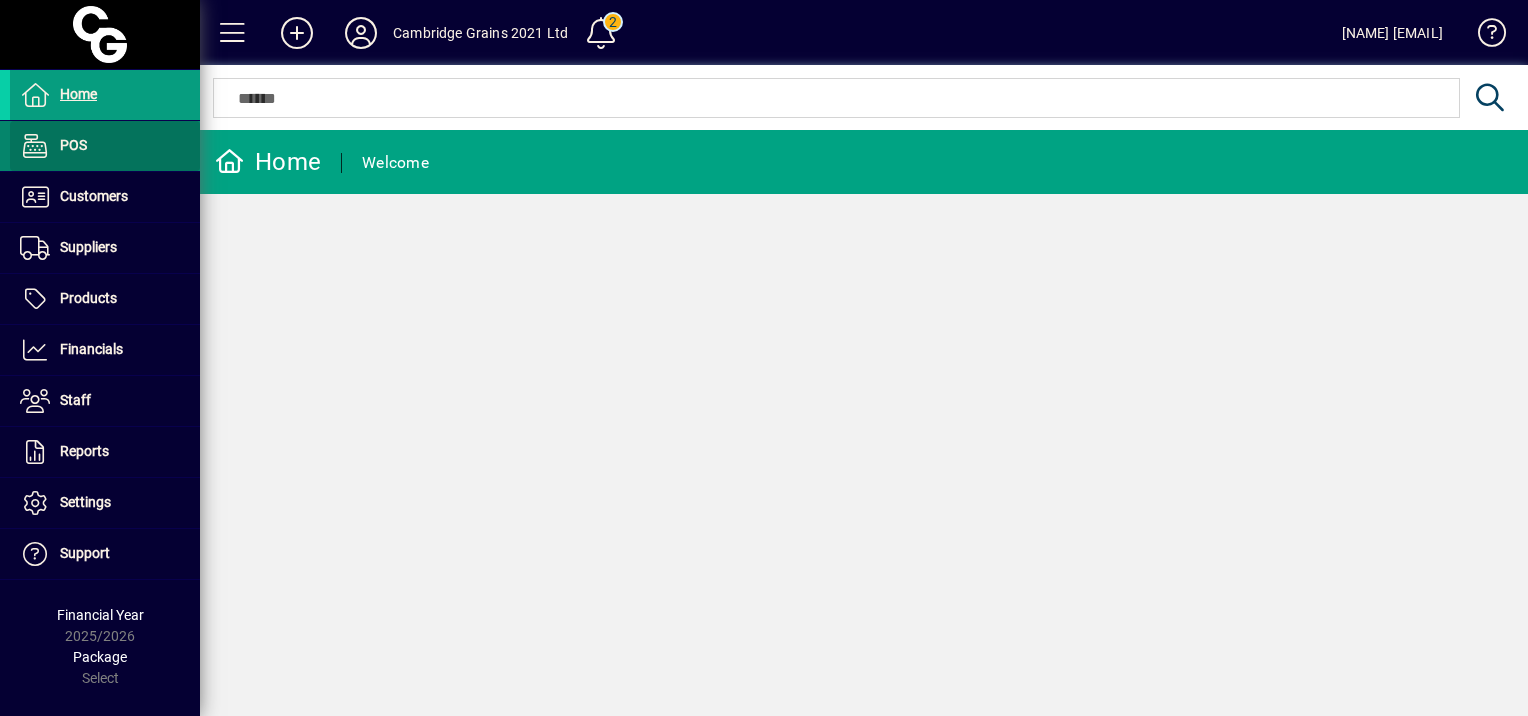 click at bounding box center (105, 146) 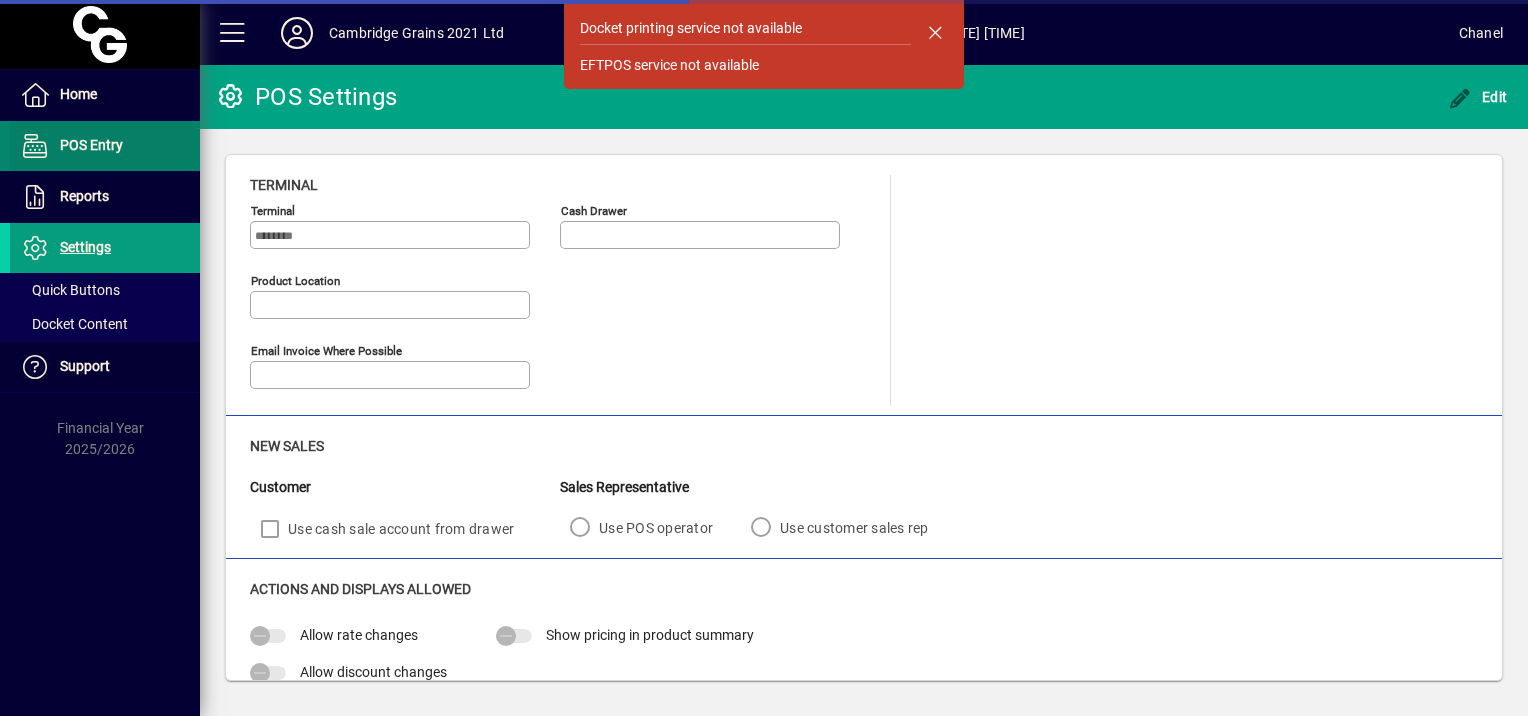 type on "**********" 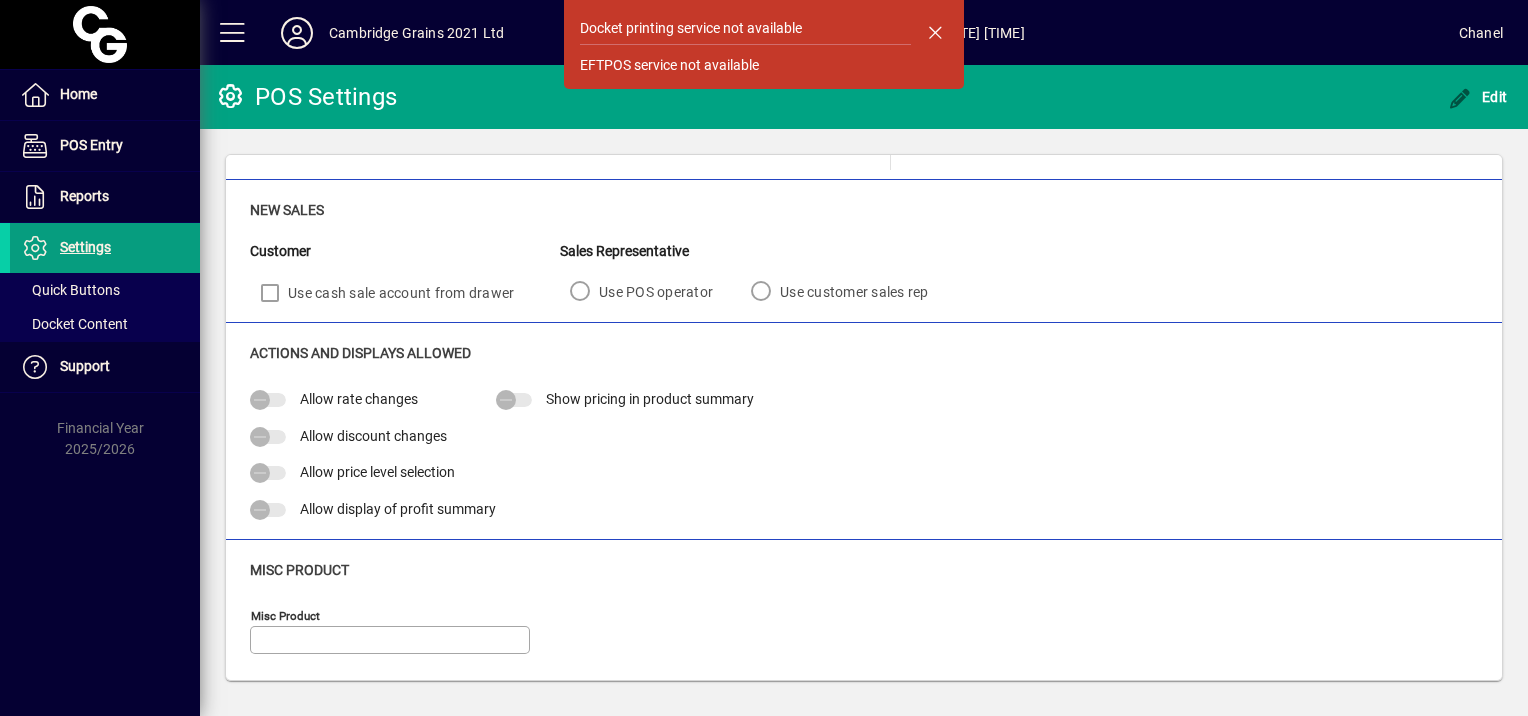scroll, scrollTop: 0, scrollLeft: 0, axis: both 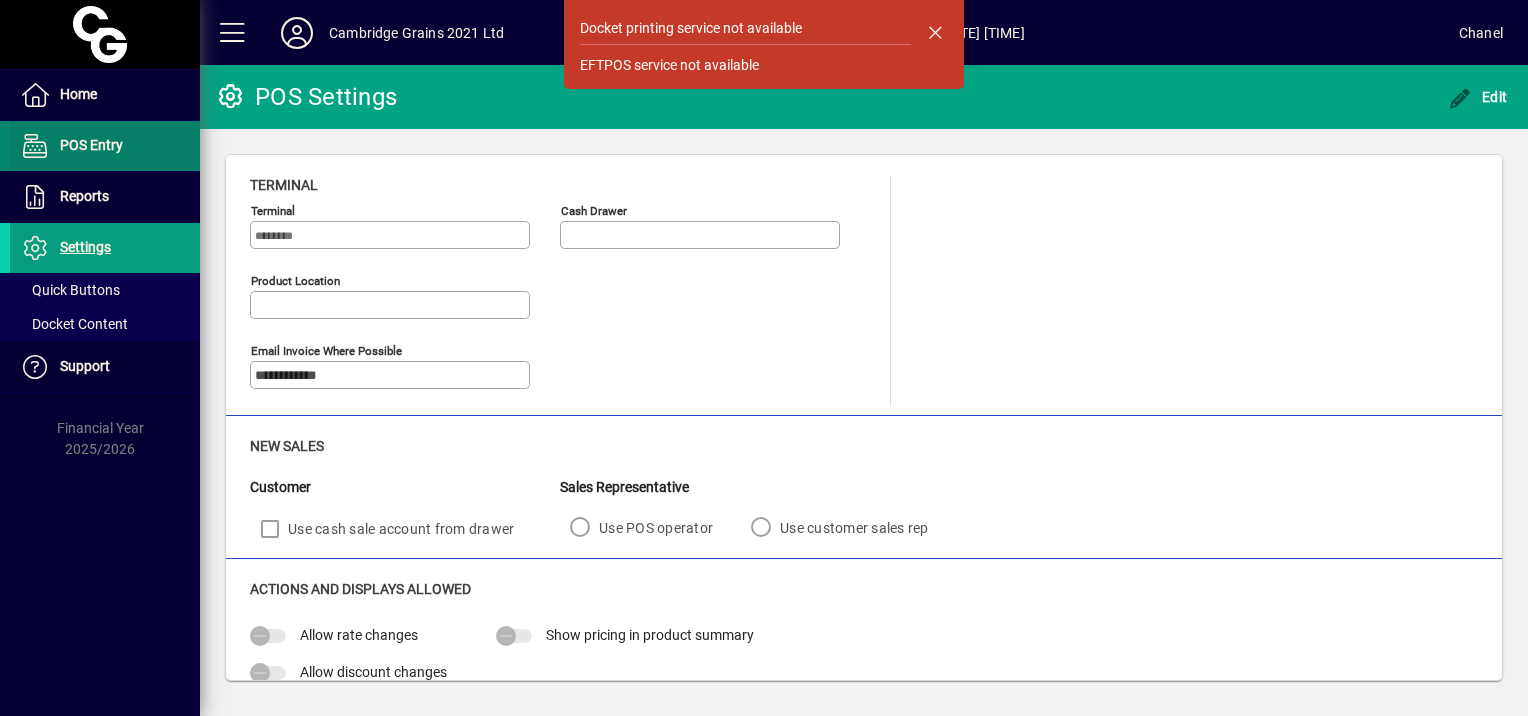 click at bounding box center [105, 146] 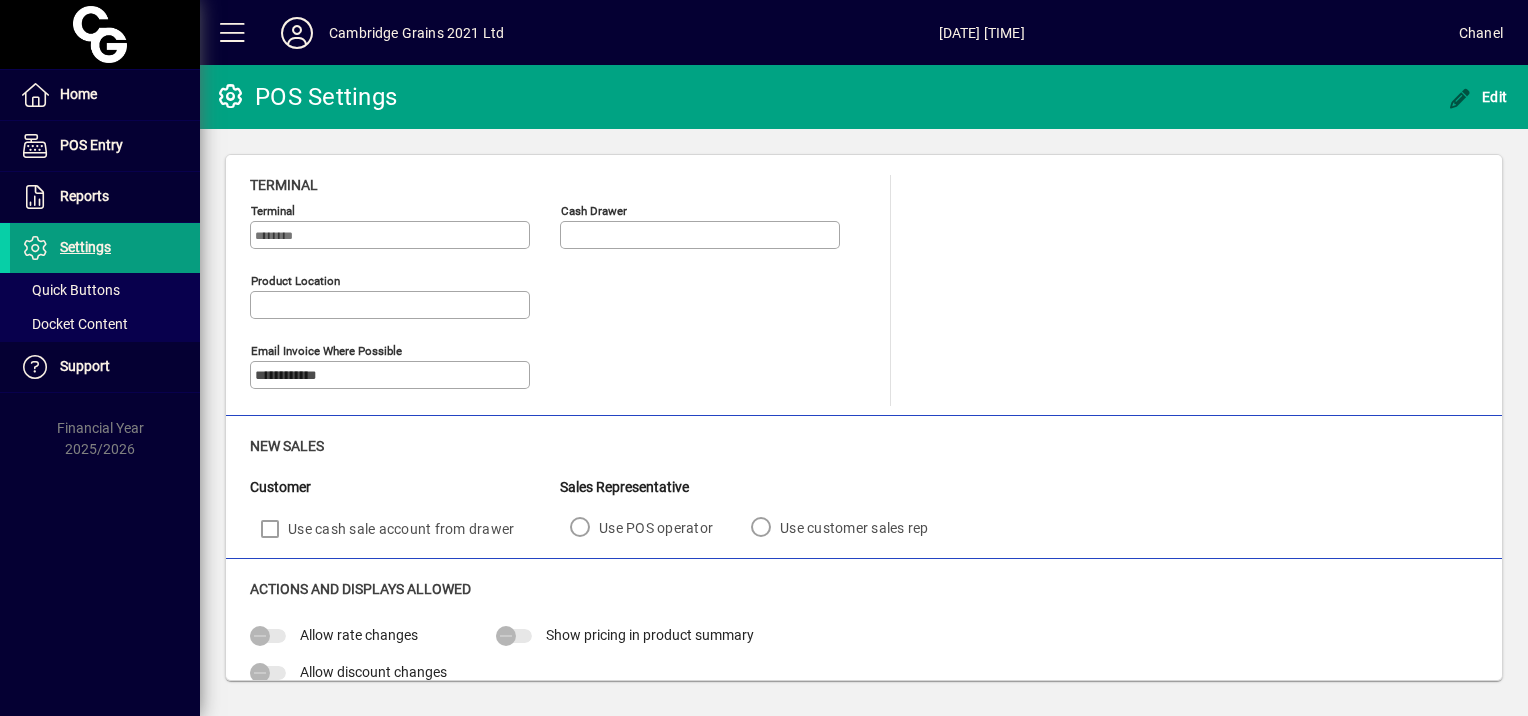 drag, startPoint x: 856, startPoint y: 391, endPoint x: 856, endPoint y: 377, distance: 14 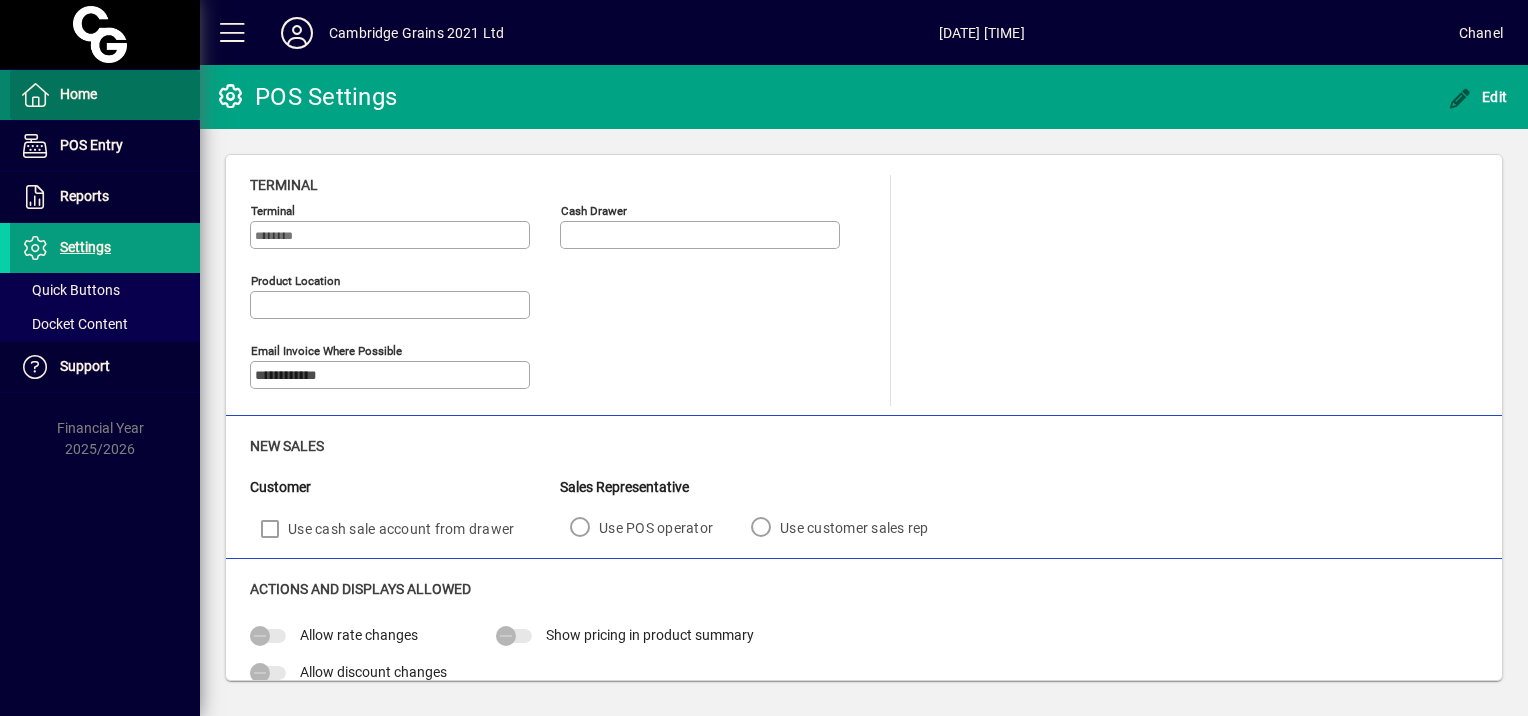 click on "Home" at bounding box center (53, 95) 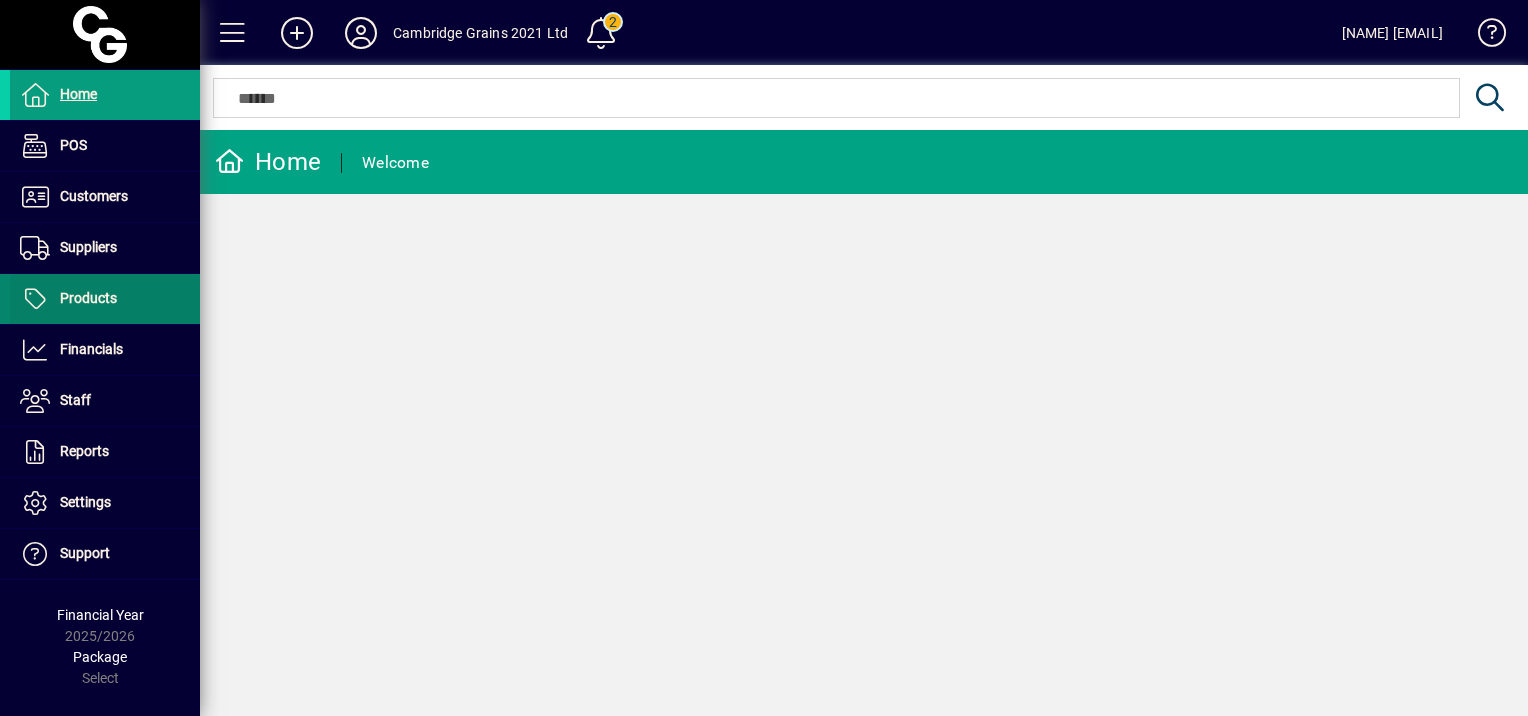 click at bounding box center [105, 299] 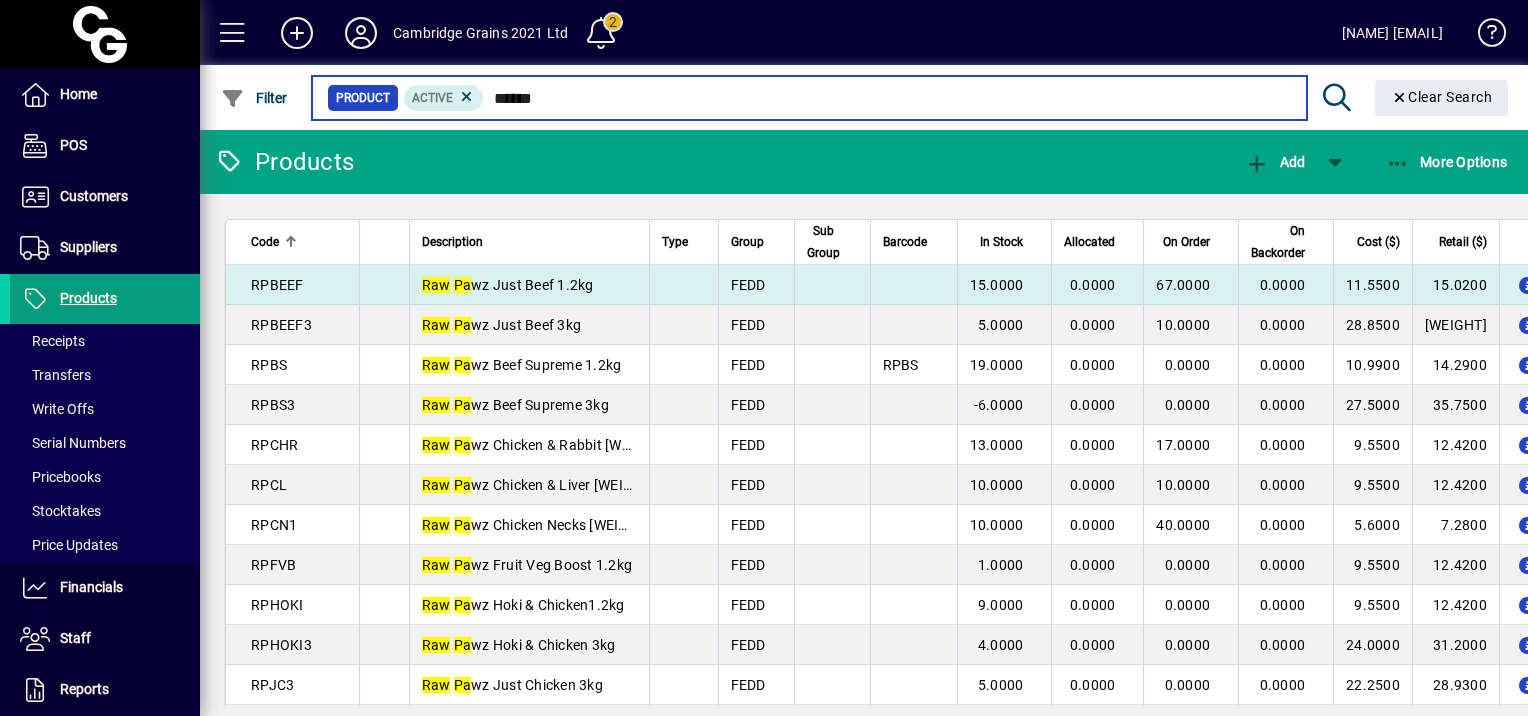 type on "******" 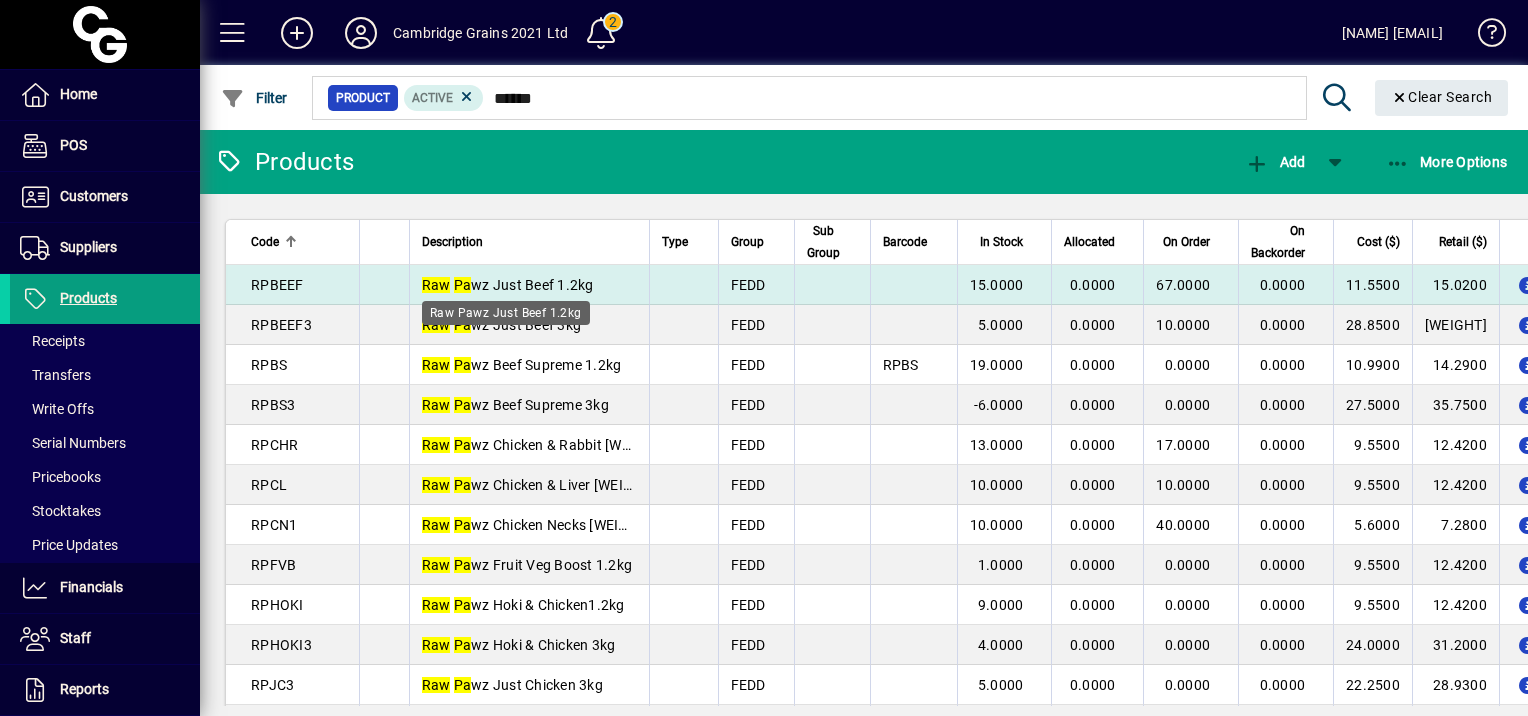 click on "Raw   Pa wz Just Beef [WEIGHT]" at bounding box center [508, 285] 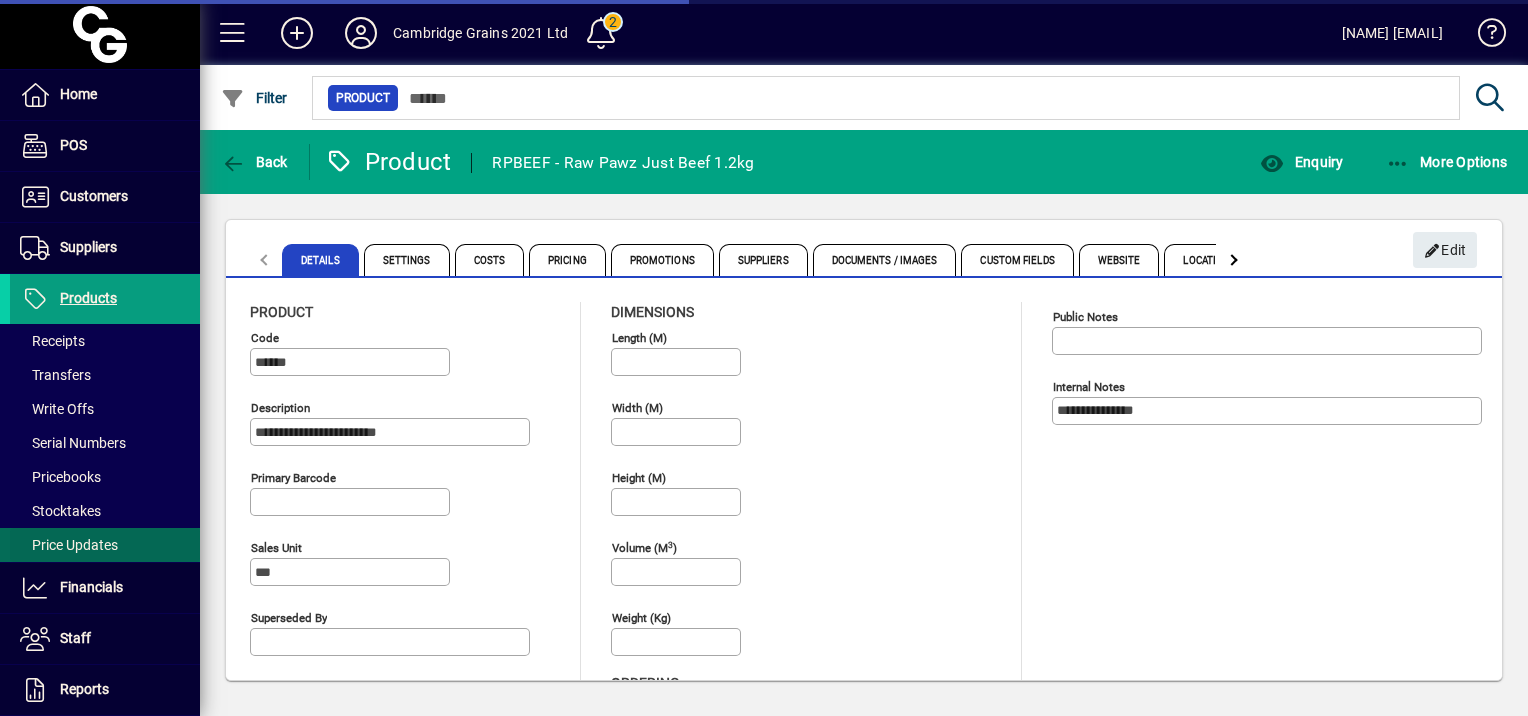 type on "****" 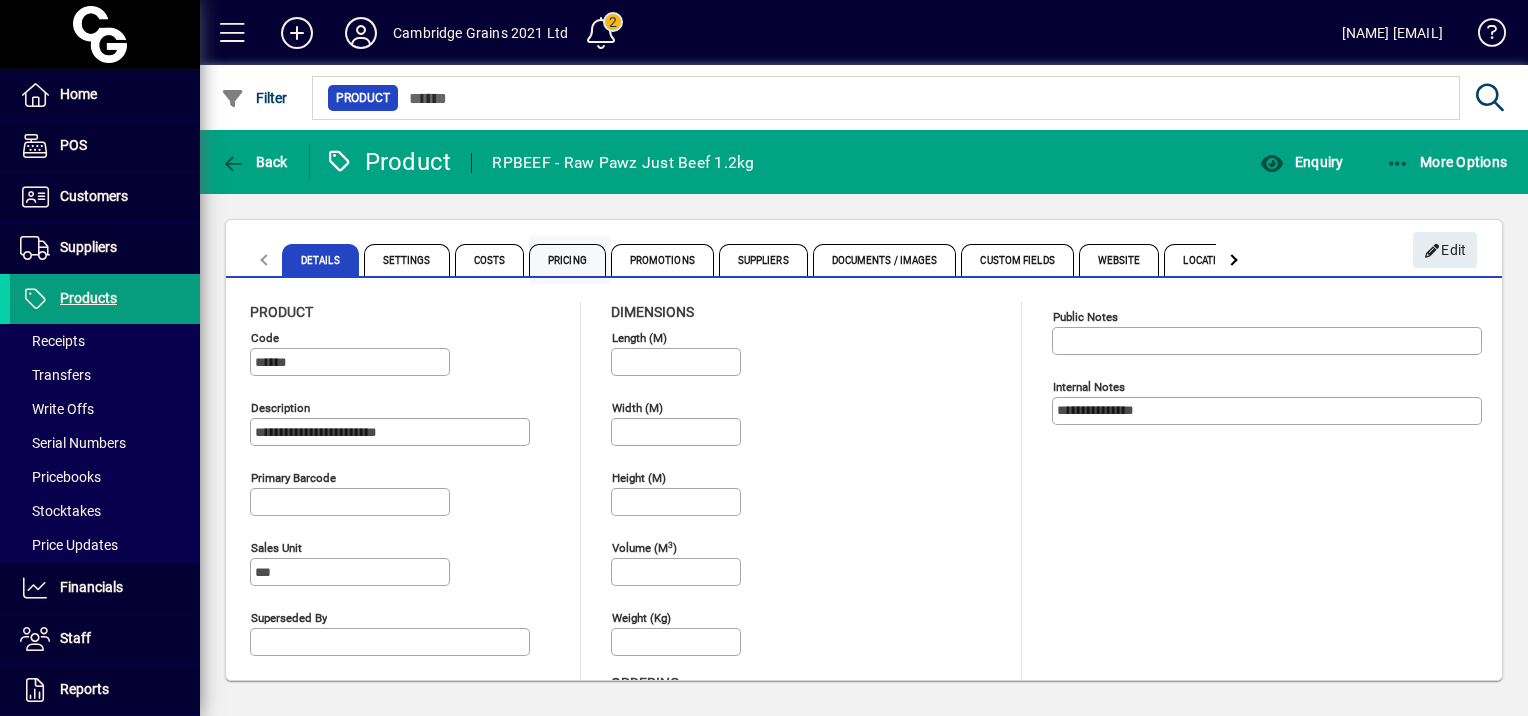 click on "Pricing" at bounding box center [567, 260] 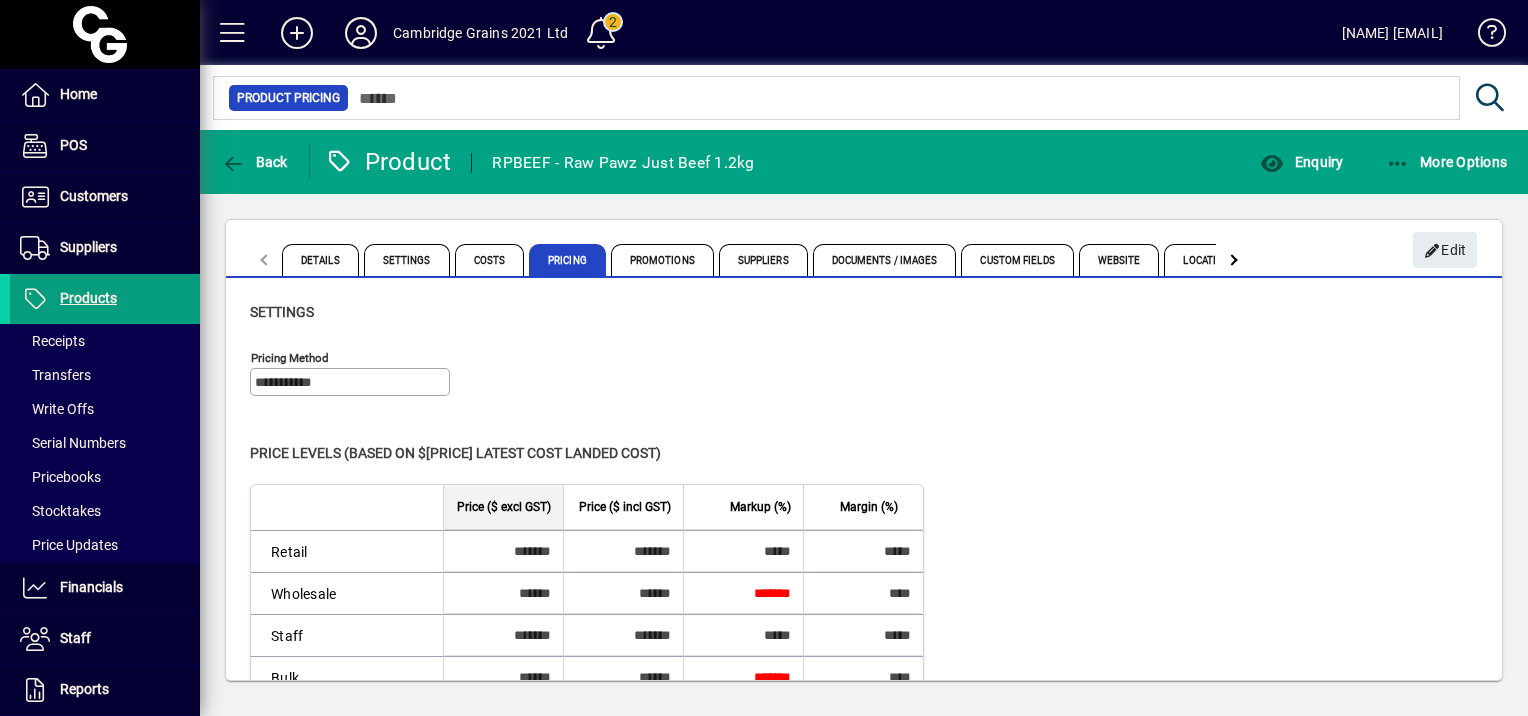 scroll, scrollTop: 100, scrollLeft: 0, axis: vertical 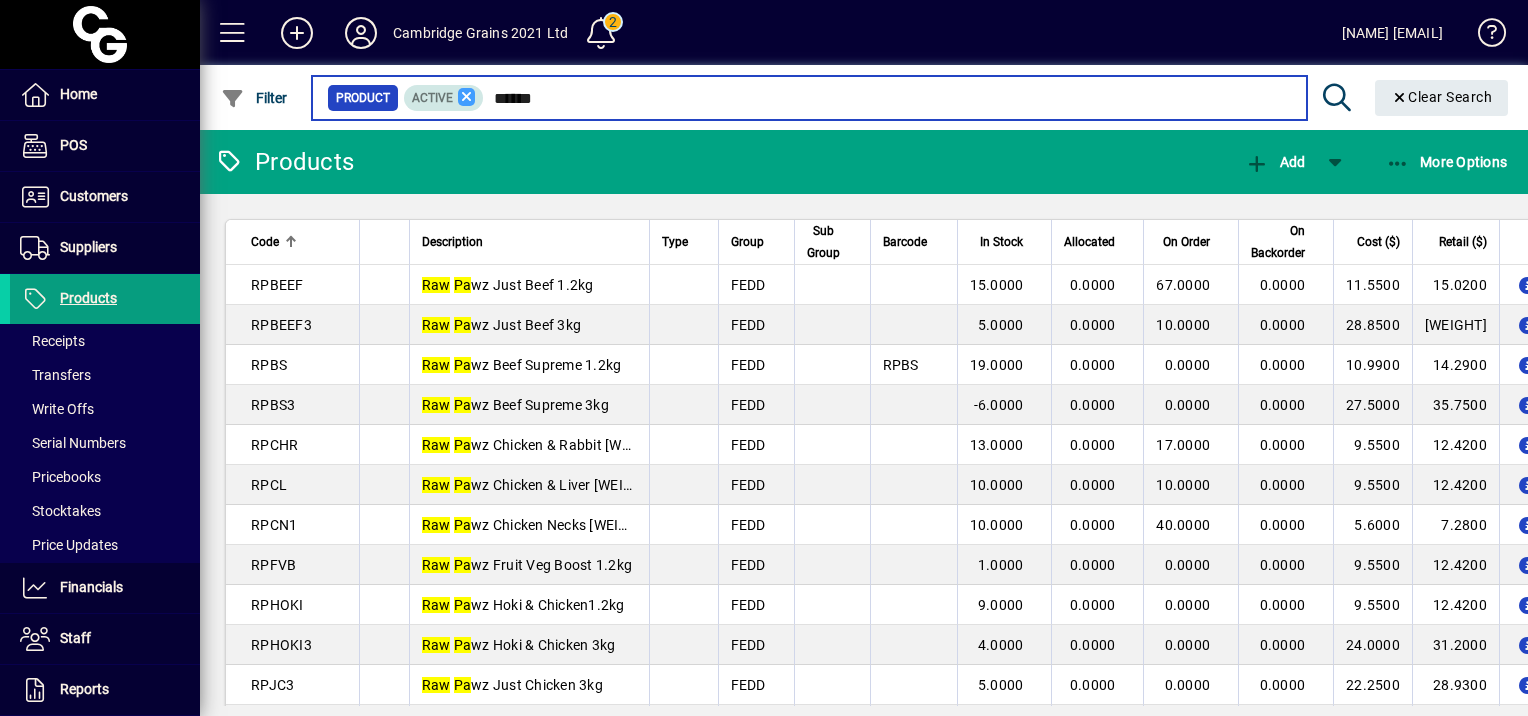 drag, startPoint x: 563, startPoint y: 106, endPoint x: 472, endPoint y: 103, distance: 91.04944 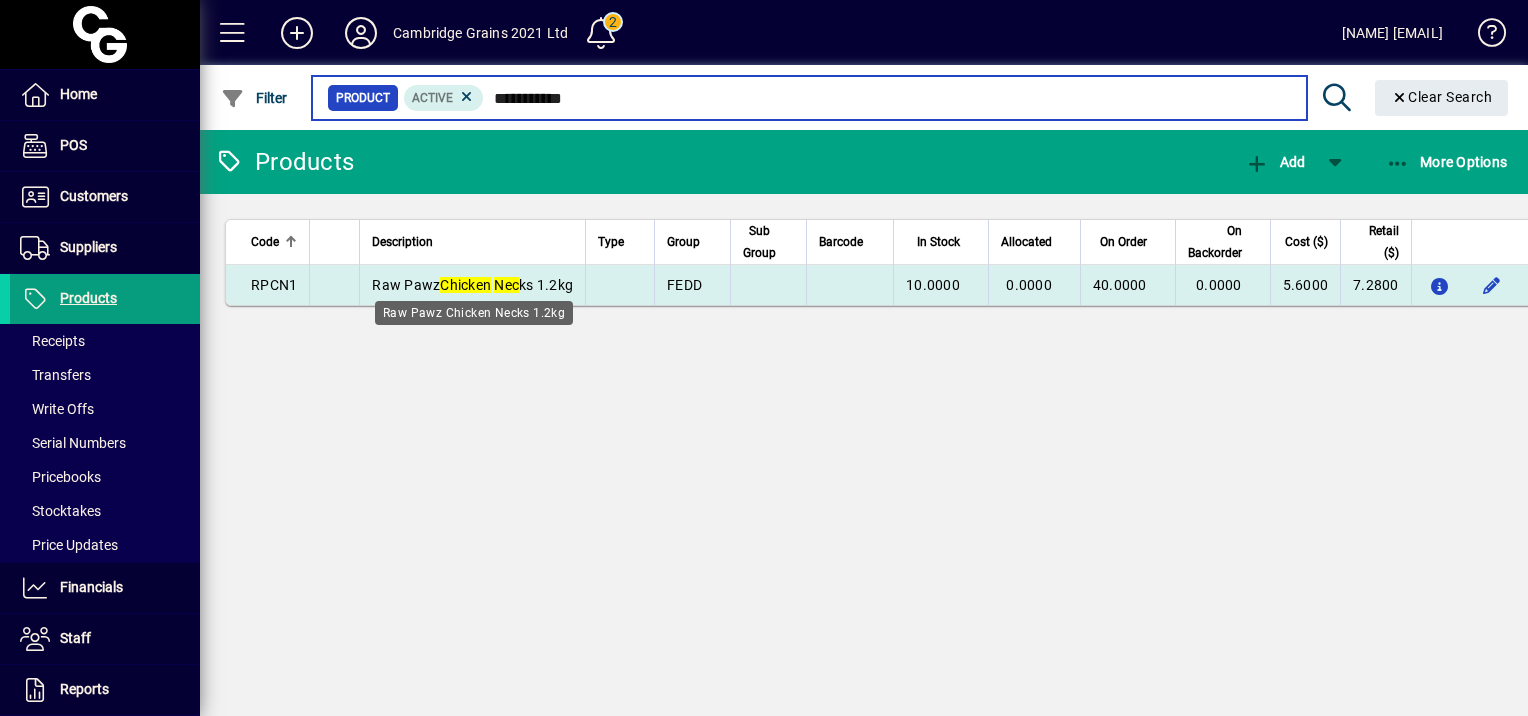type on "**********" 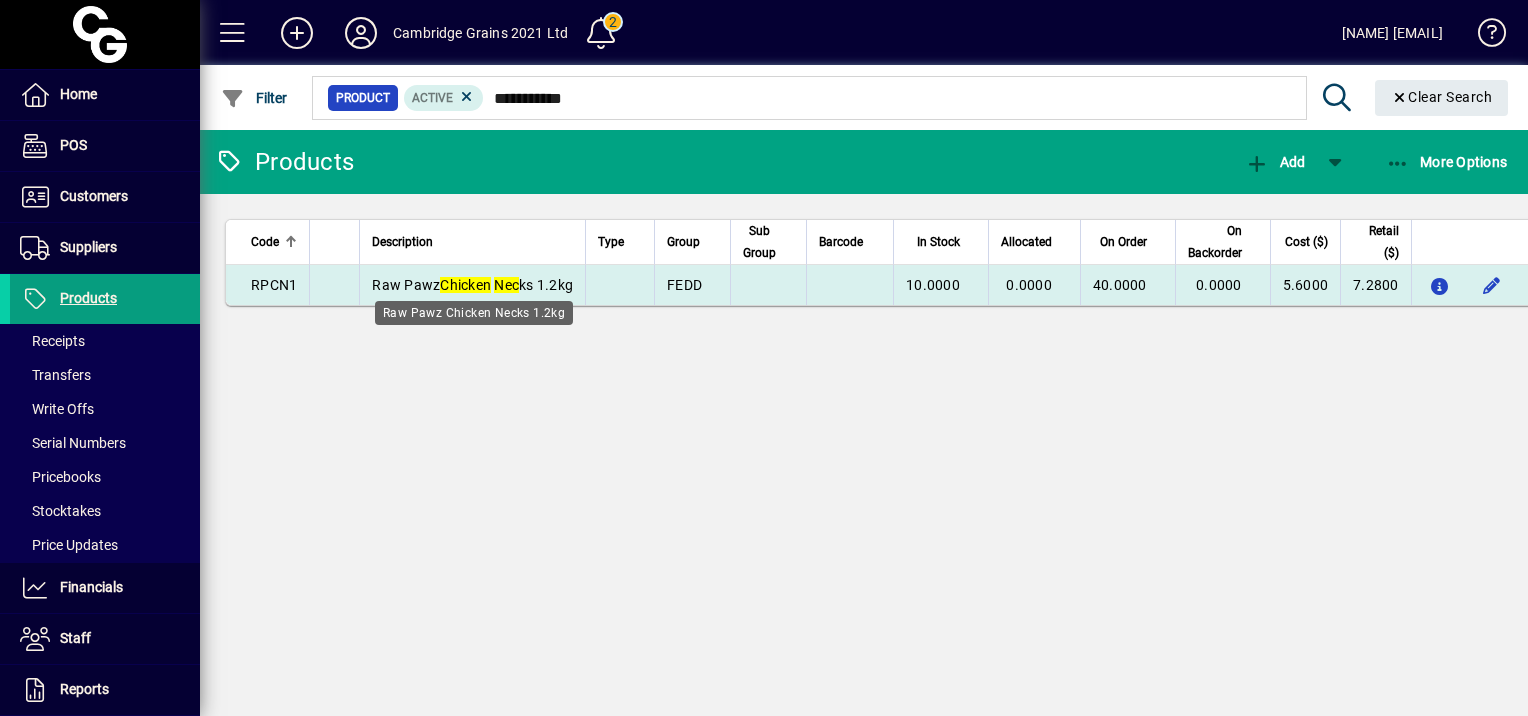click on "Nec" at bounding box center [506, 285] 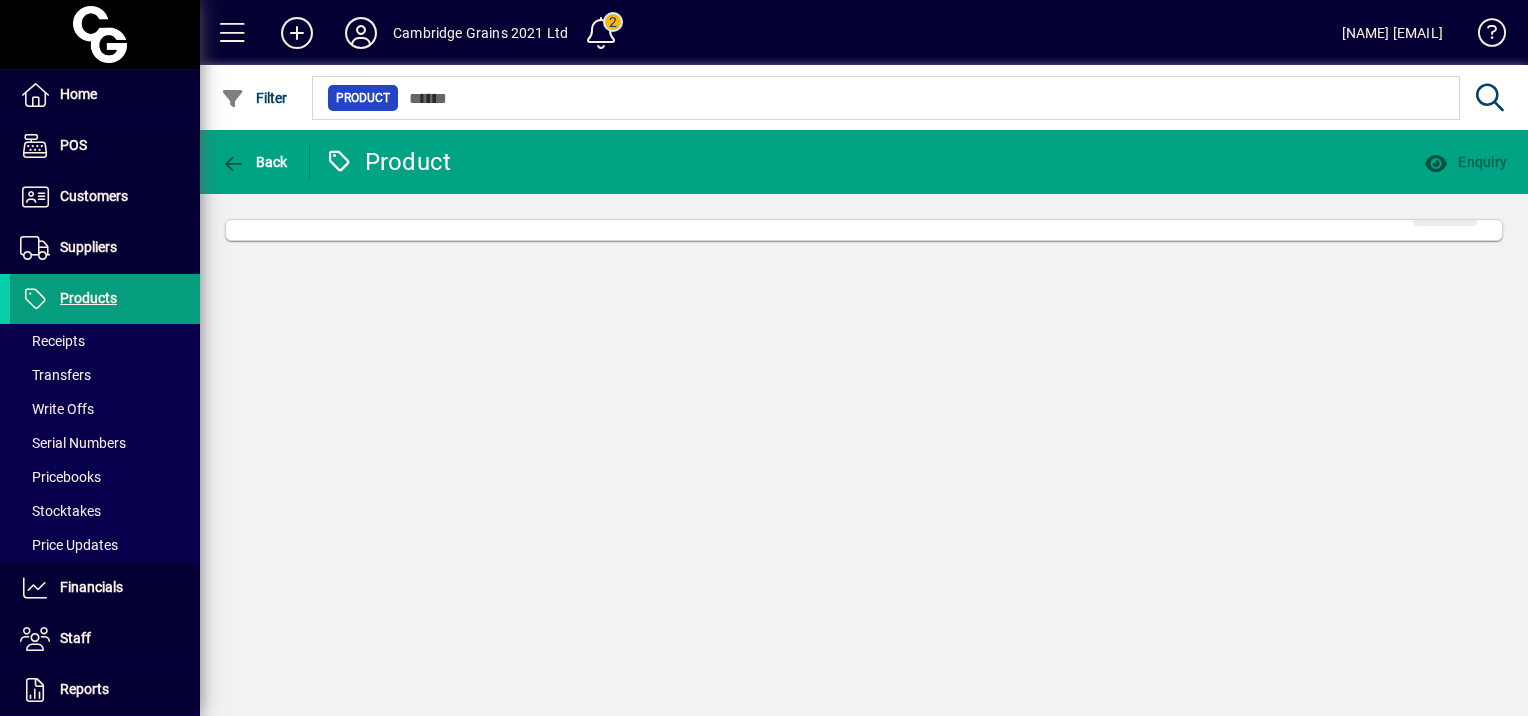 click on "Back  Product  Enquiry    Edit" 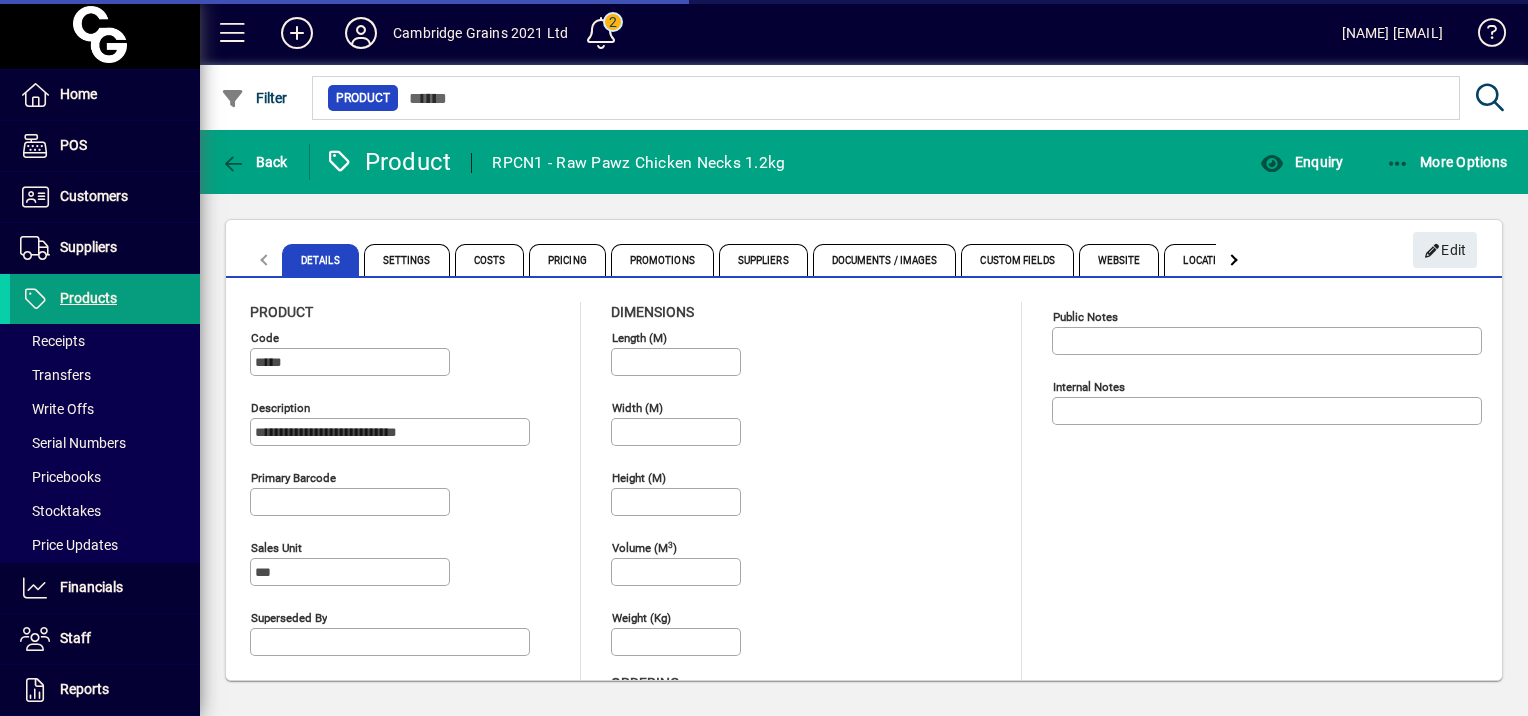 type on "**********" 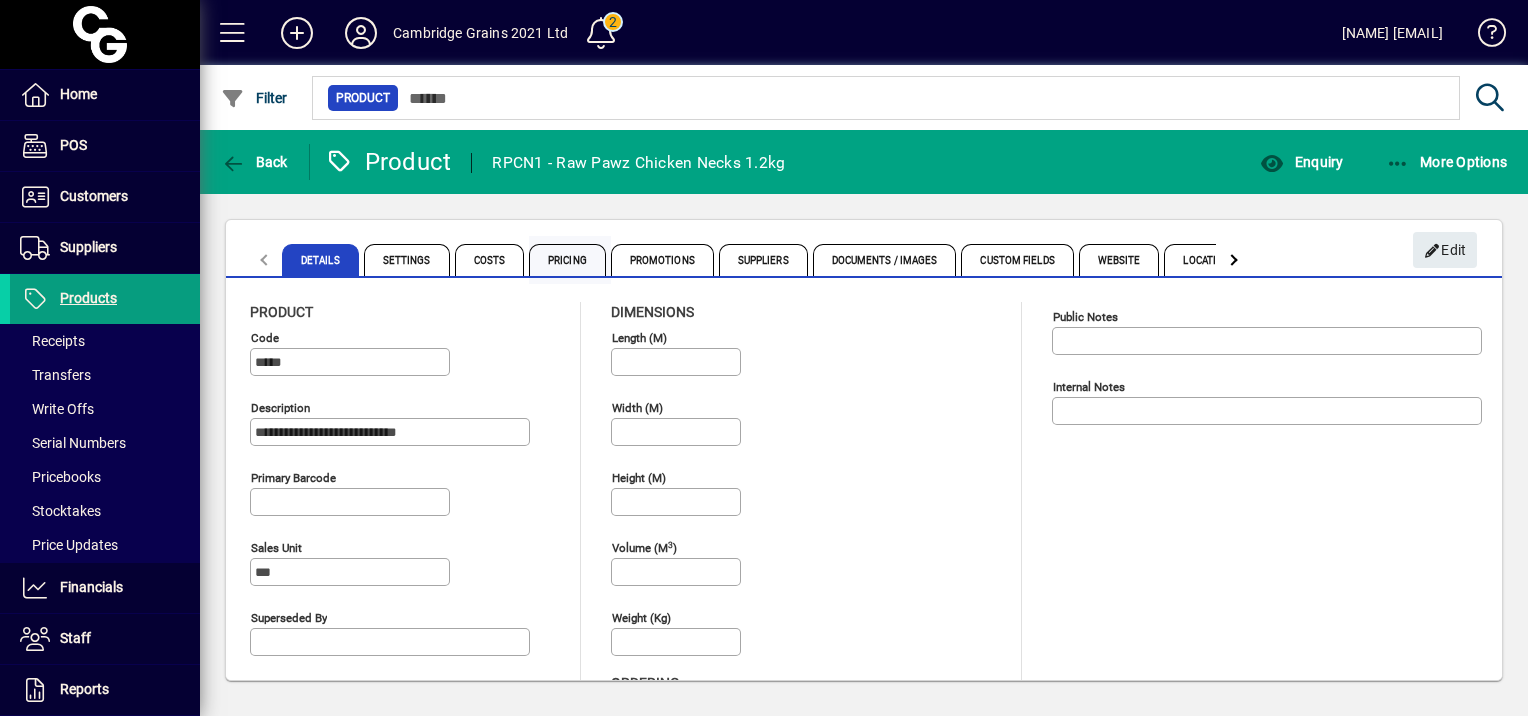 click on "Pricing" at bounding box center (567, 260) 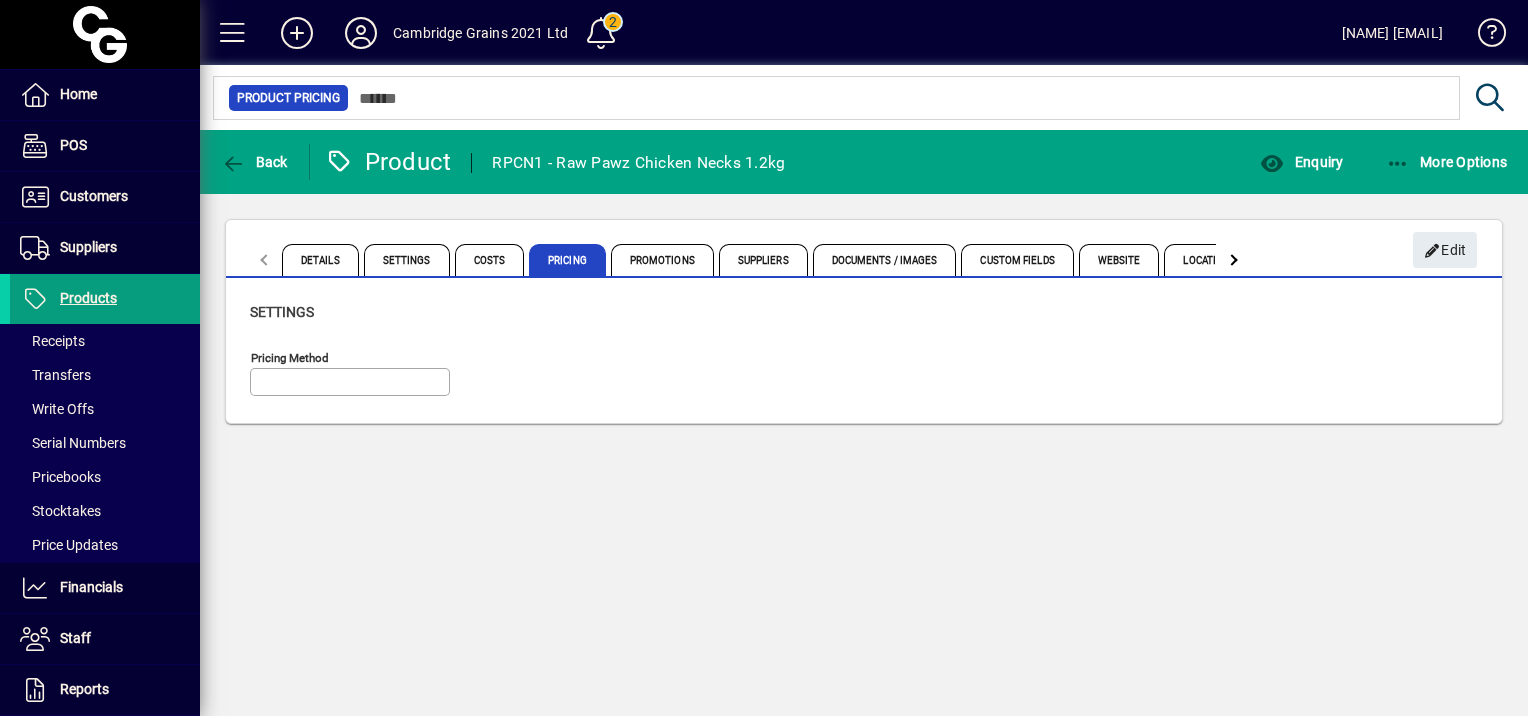 type on "**********" 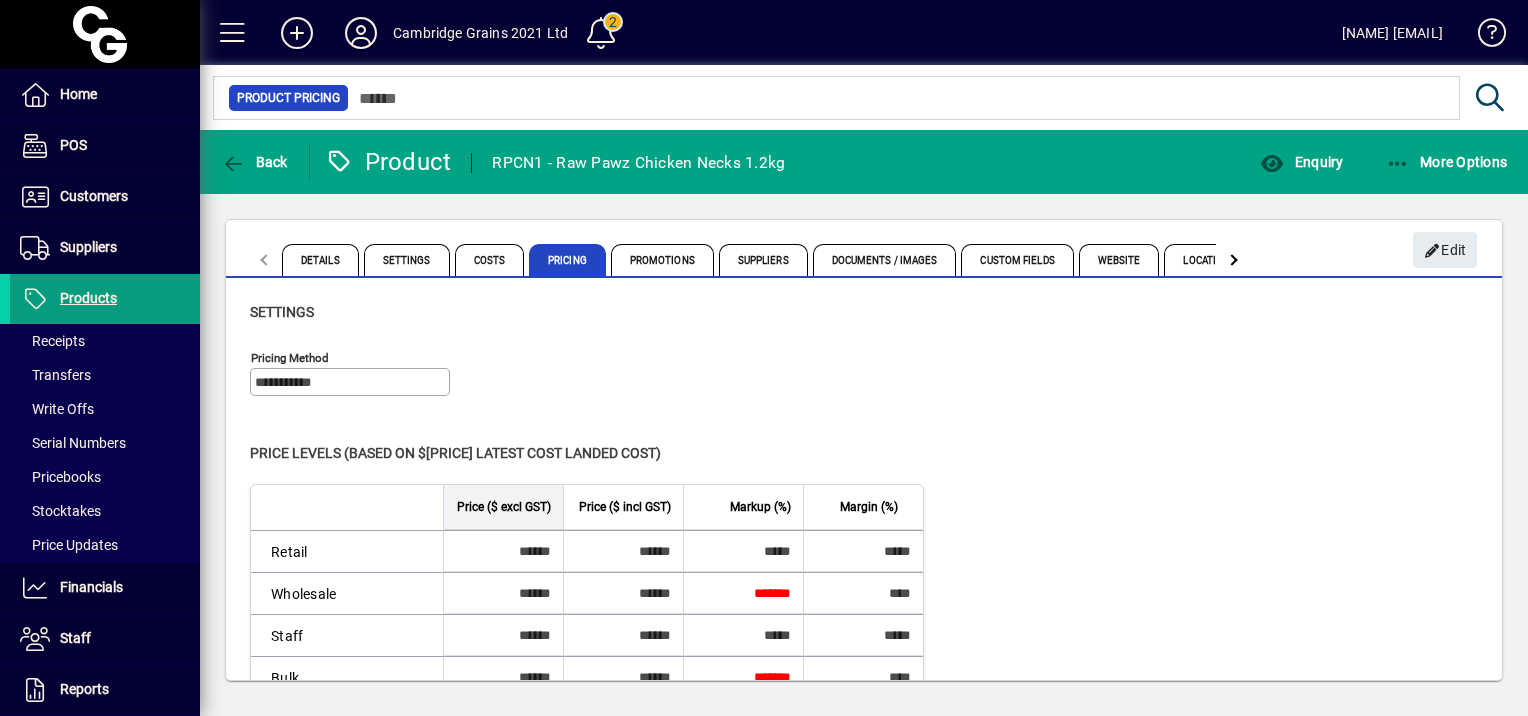 scroll, scrollTop: 100, scrollLeft: 0, axis: vertical 